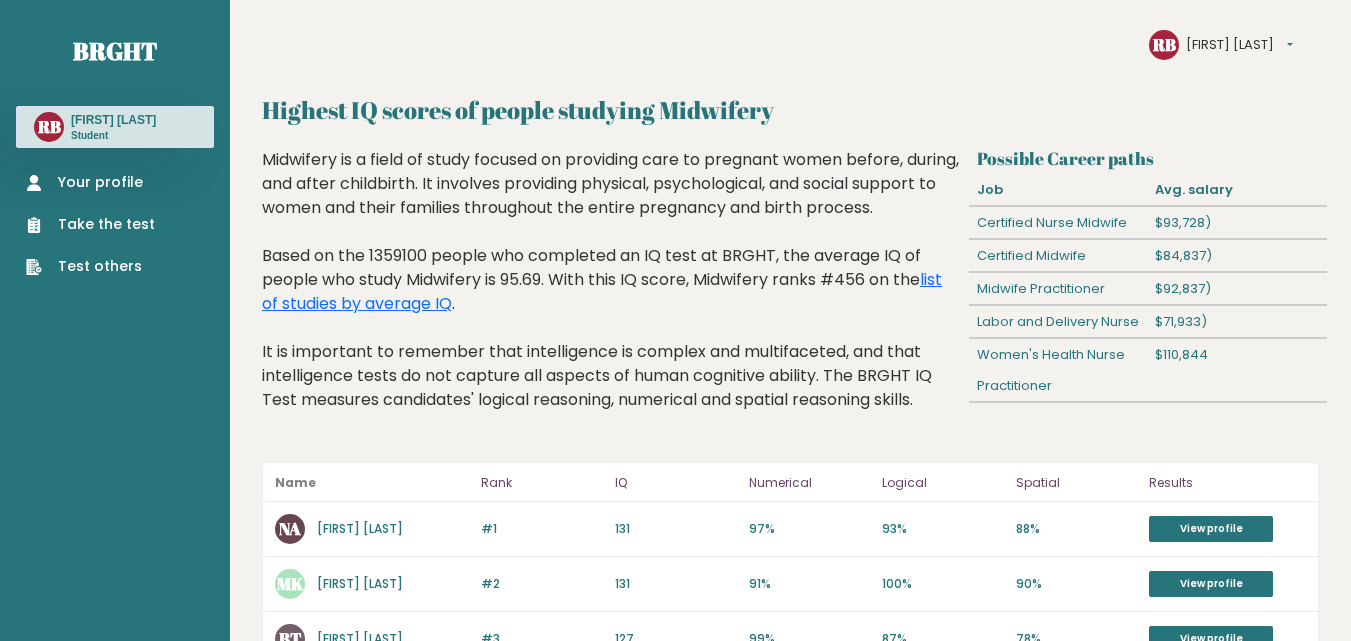 scroll, scrollTop: 0, scrollLeft: 0, axis: both 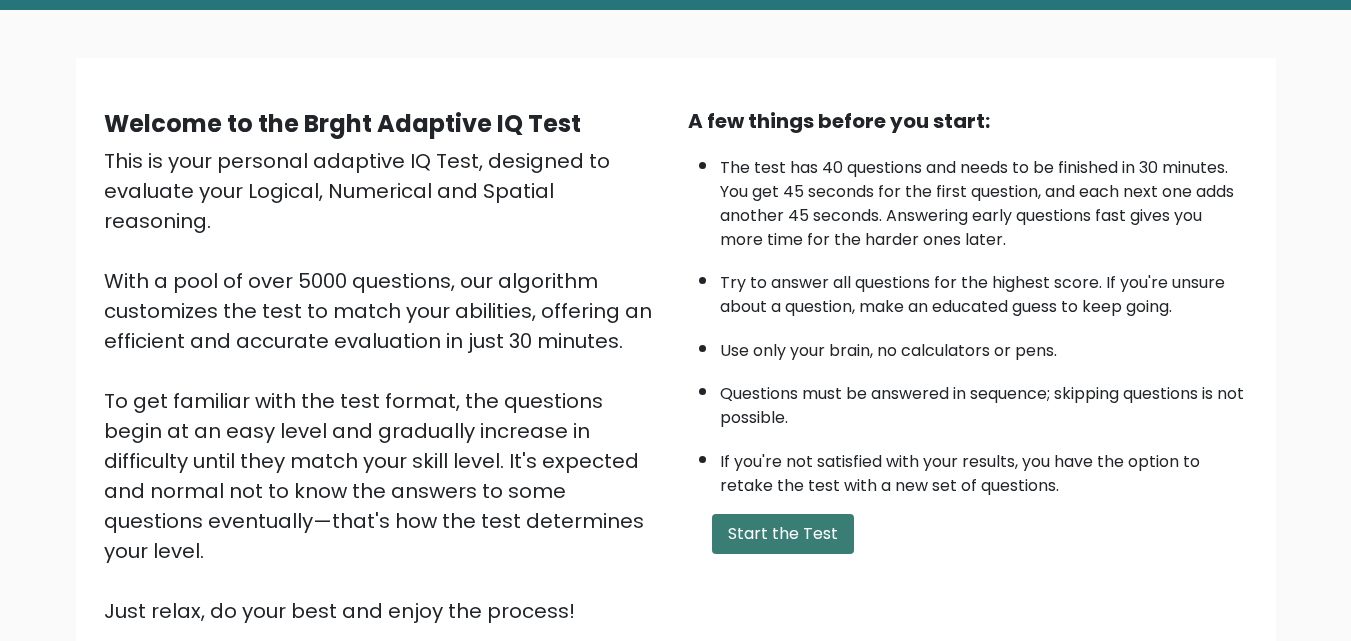 click on "Start the Test" at bounding box center (783, 534) 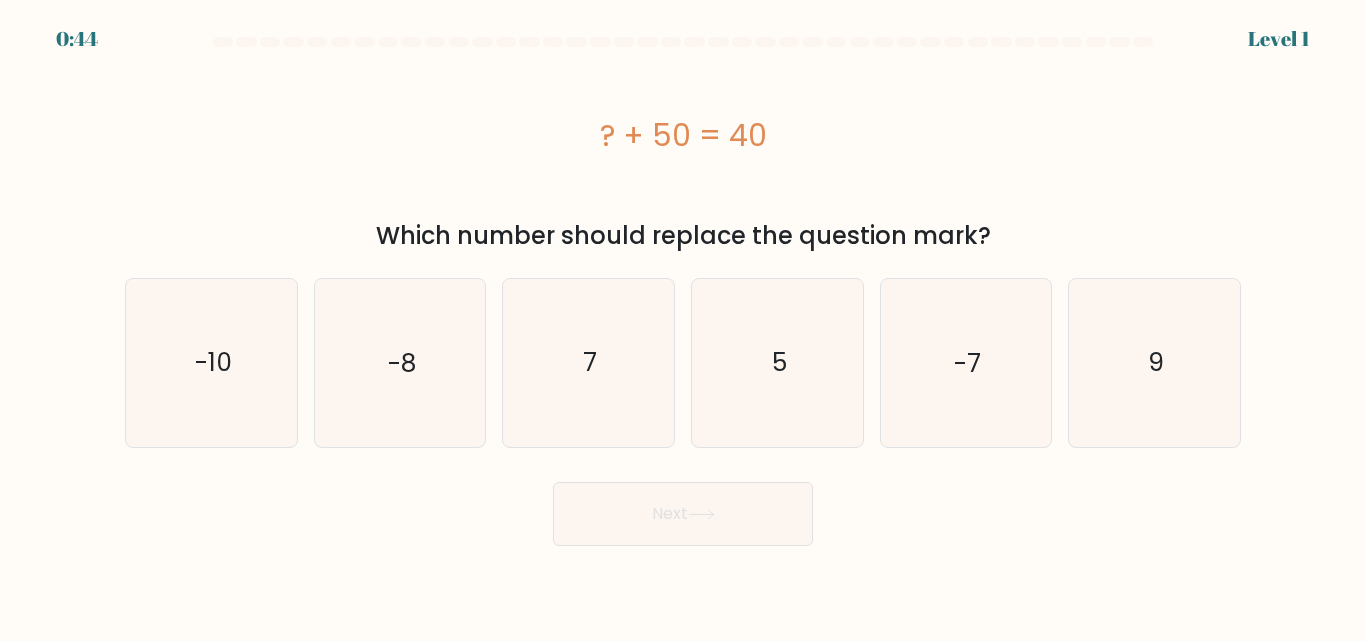 scroll, scrollTop: 0, scrollLeft: 0, axis: both 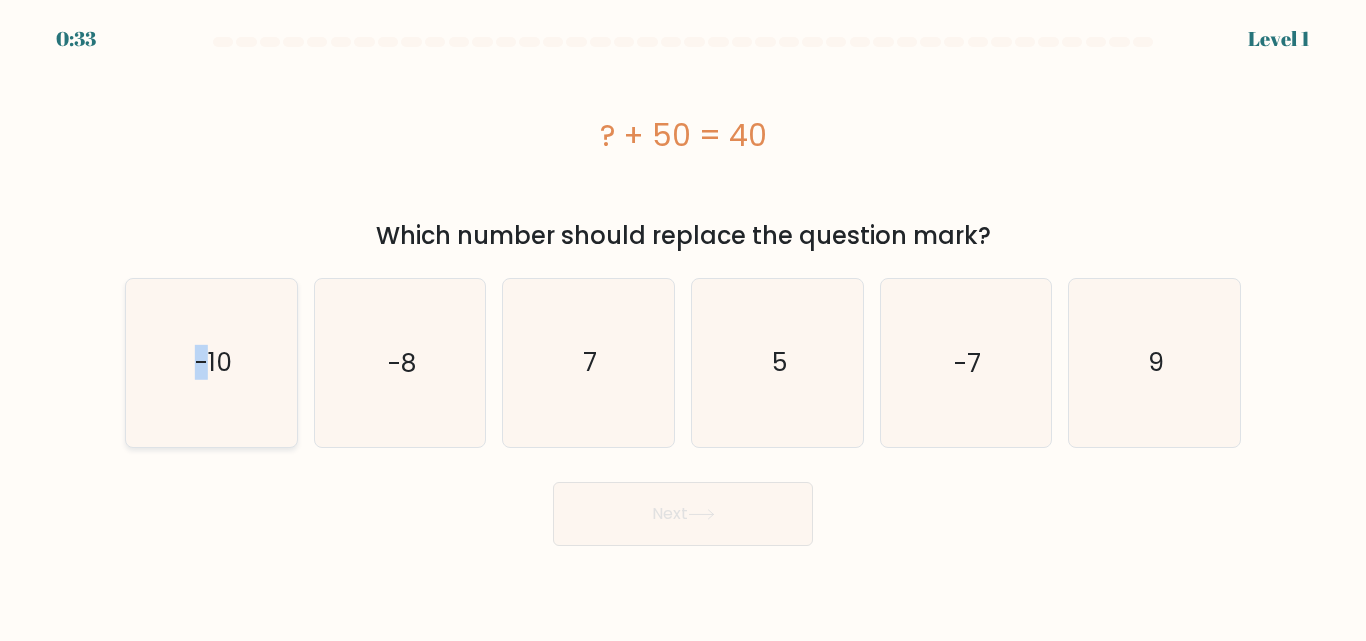 drag, startPoint x: 195, startPoint y: 365, endPoint x: 259, endPoint y: 417, distance: 82.46211 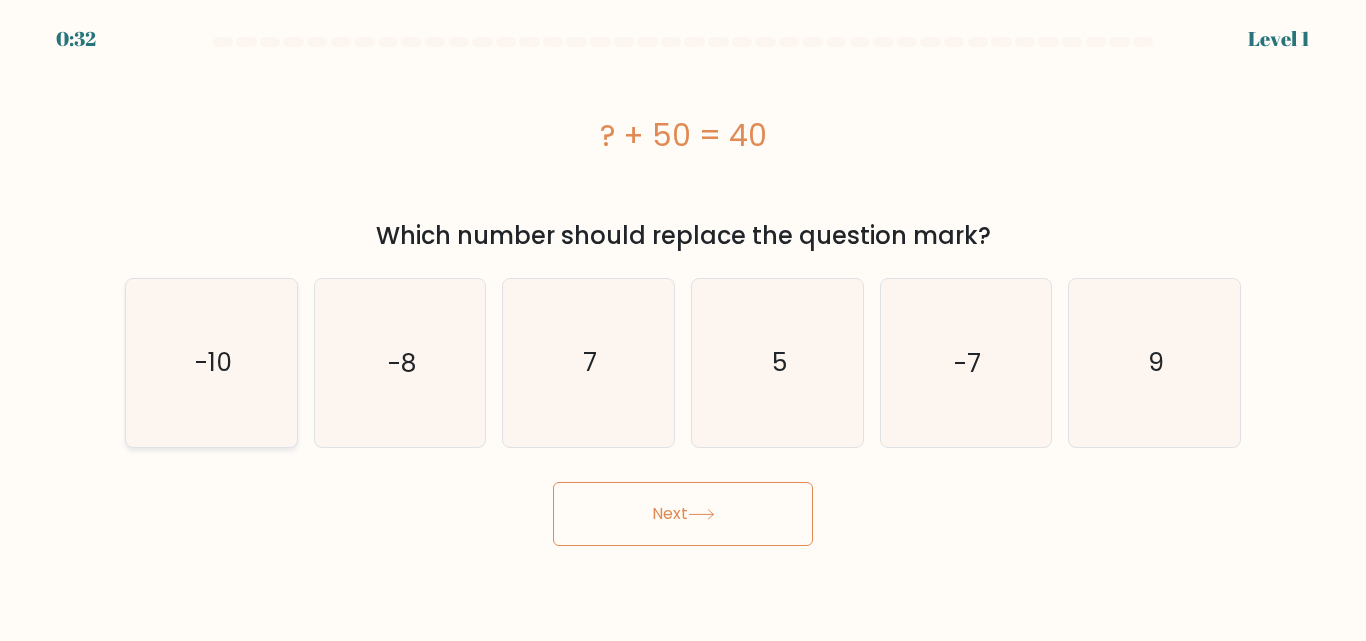 click on "-10" 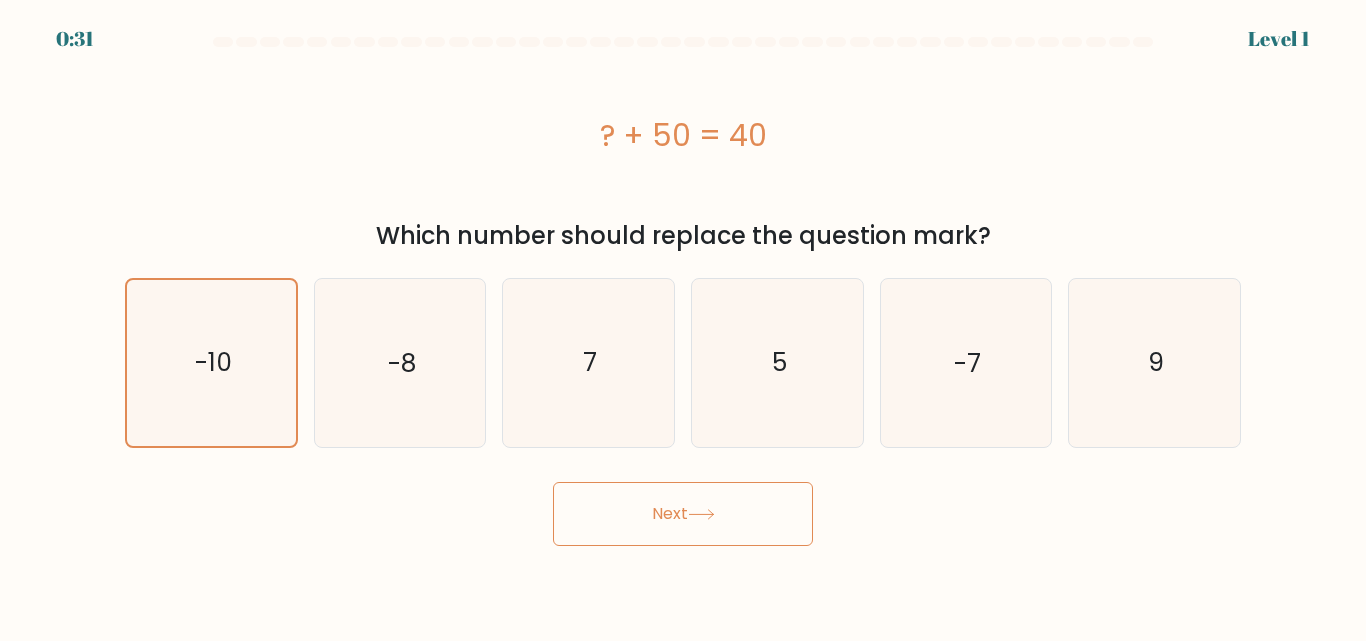 click on "Next" at bounding box center [683, 514] 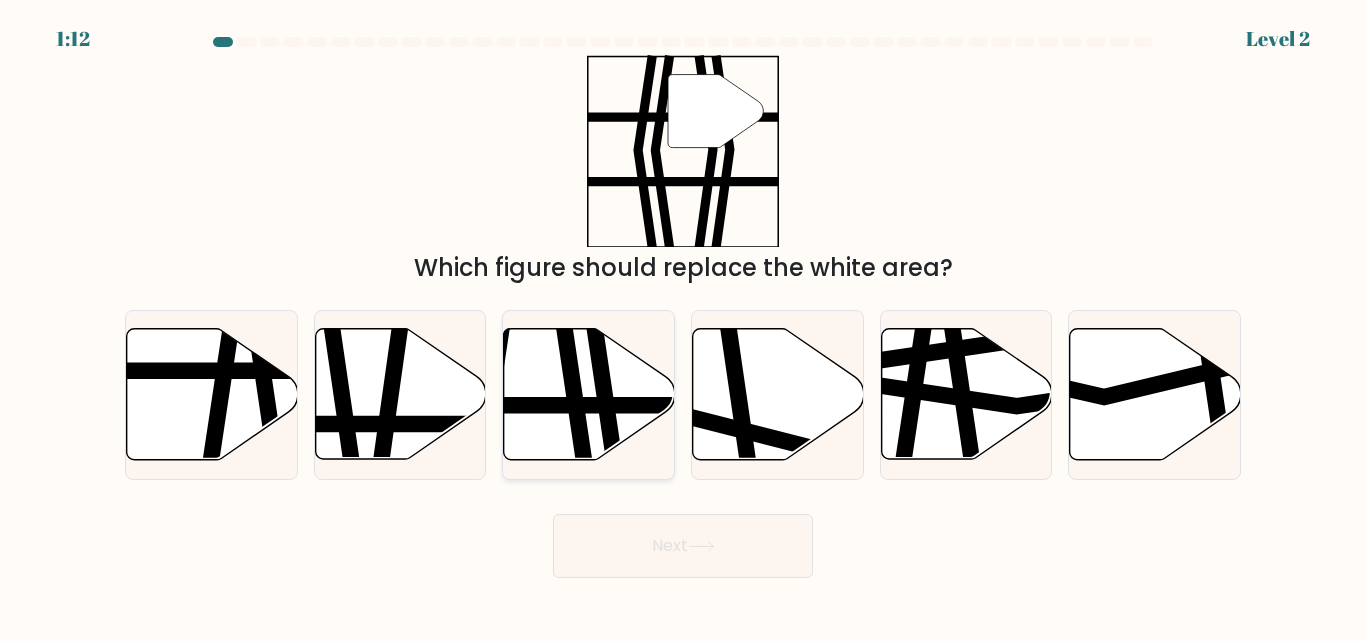 drag, startPoint x: 621, startPoint y: 400, endPoint x: 665, endPoint y: 458, distance: 72.8011 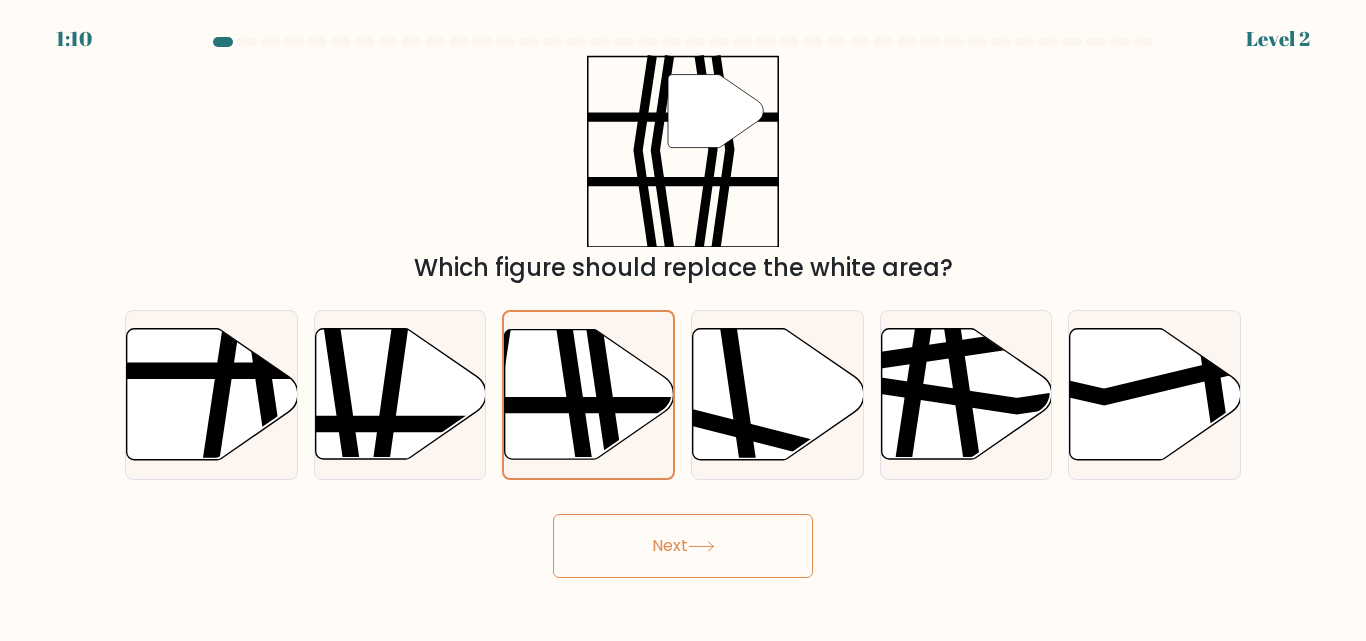click on "Next" at bounding box center (683, 546) 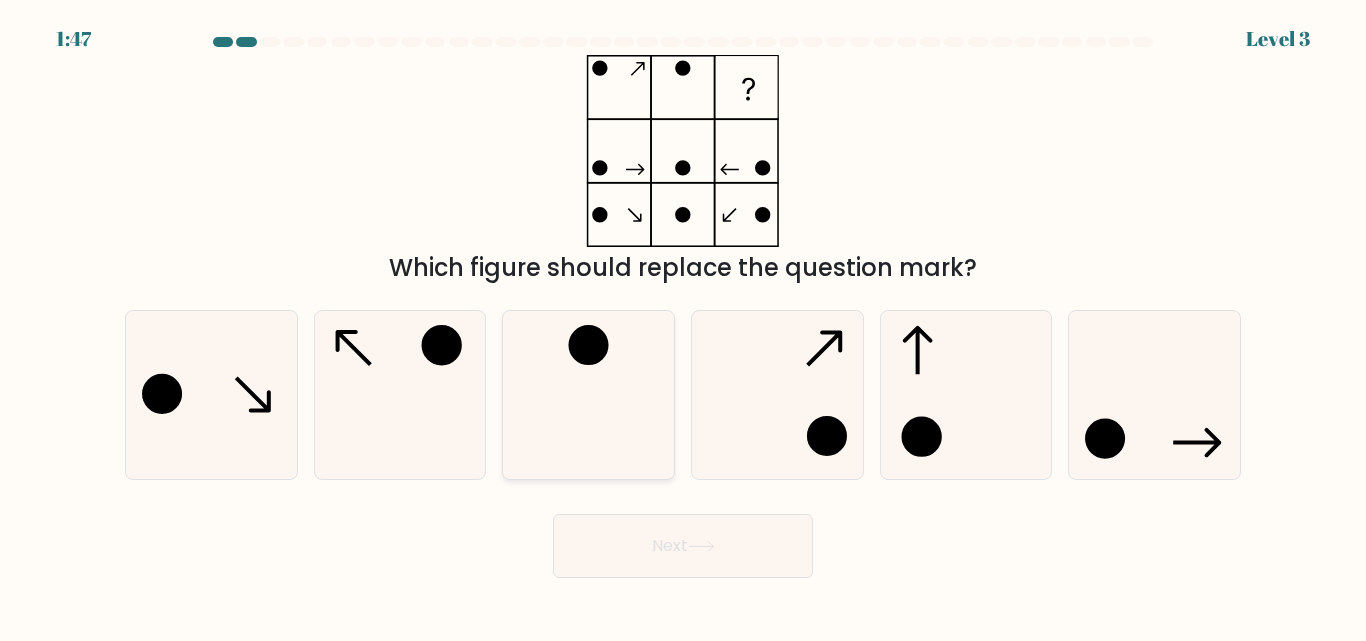 click 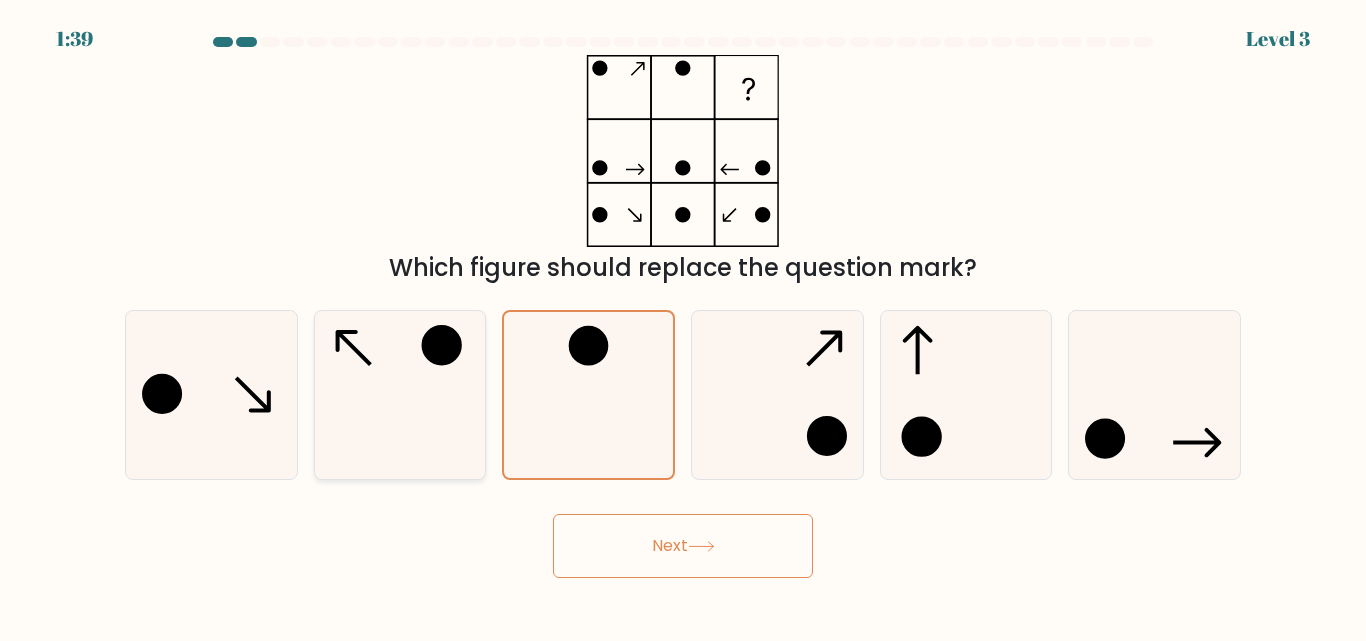 click 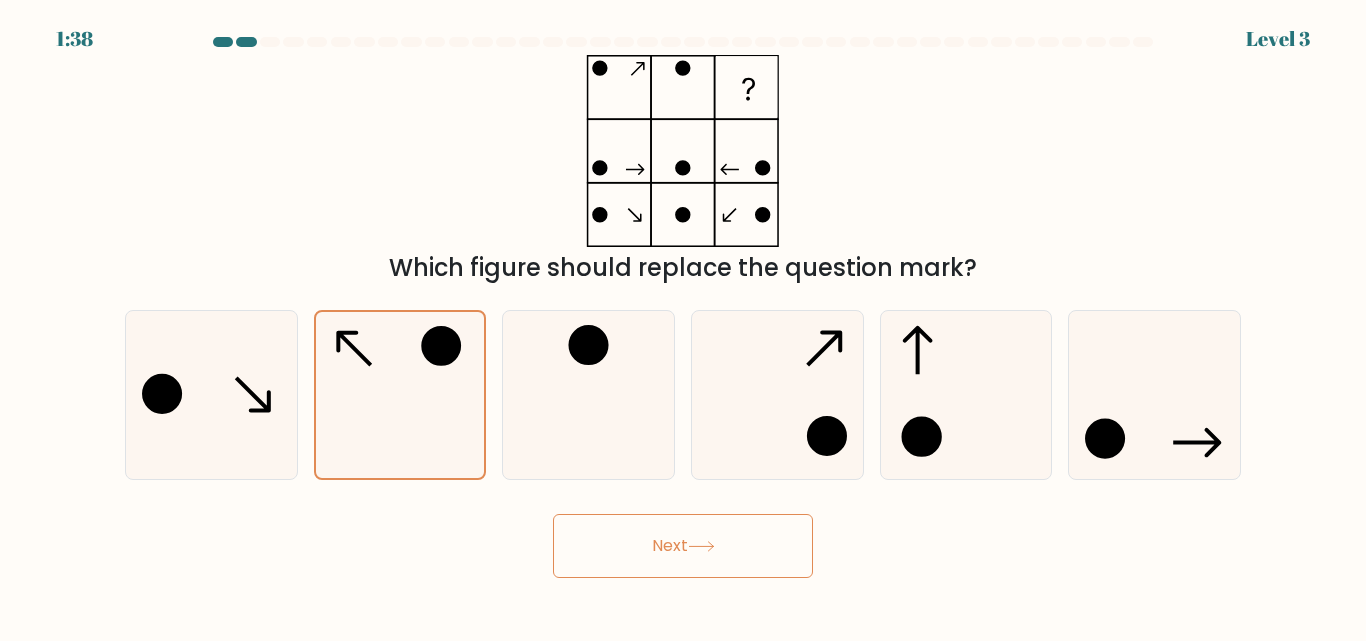 click on "Next" at bounding box center (683, 546) 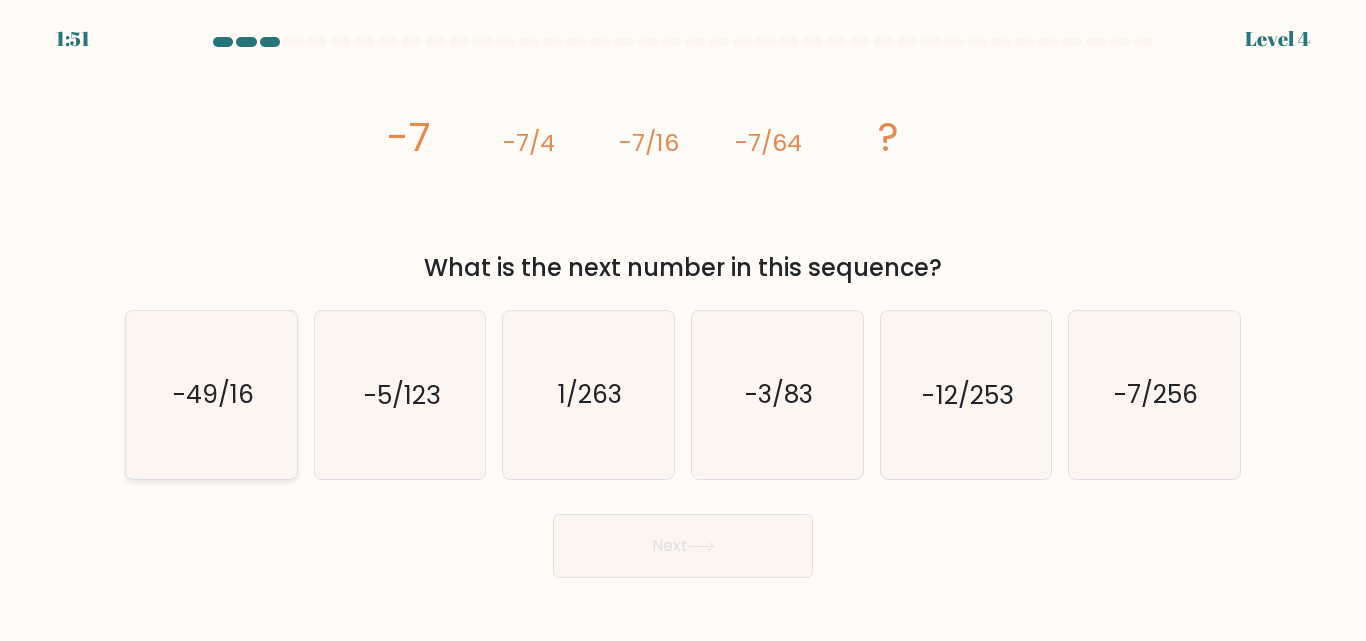 click on "-49/16" 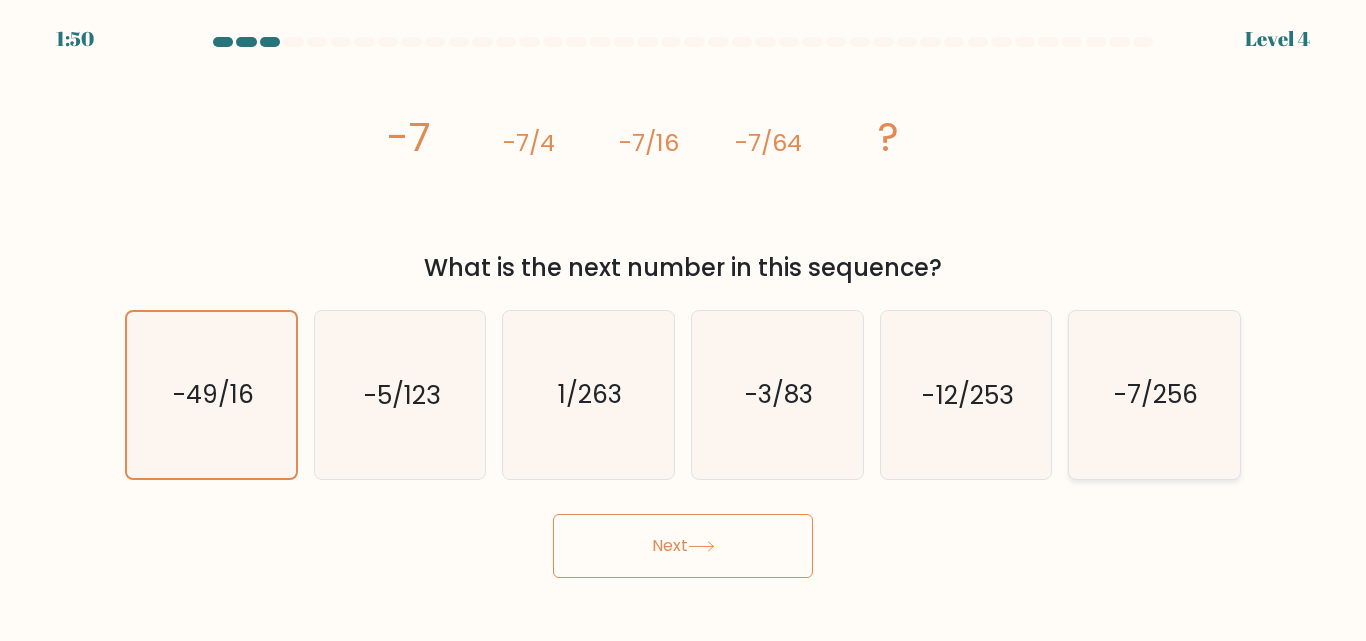 click on "-7/256" 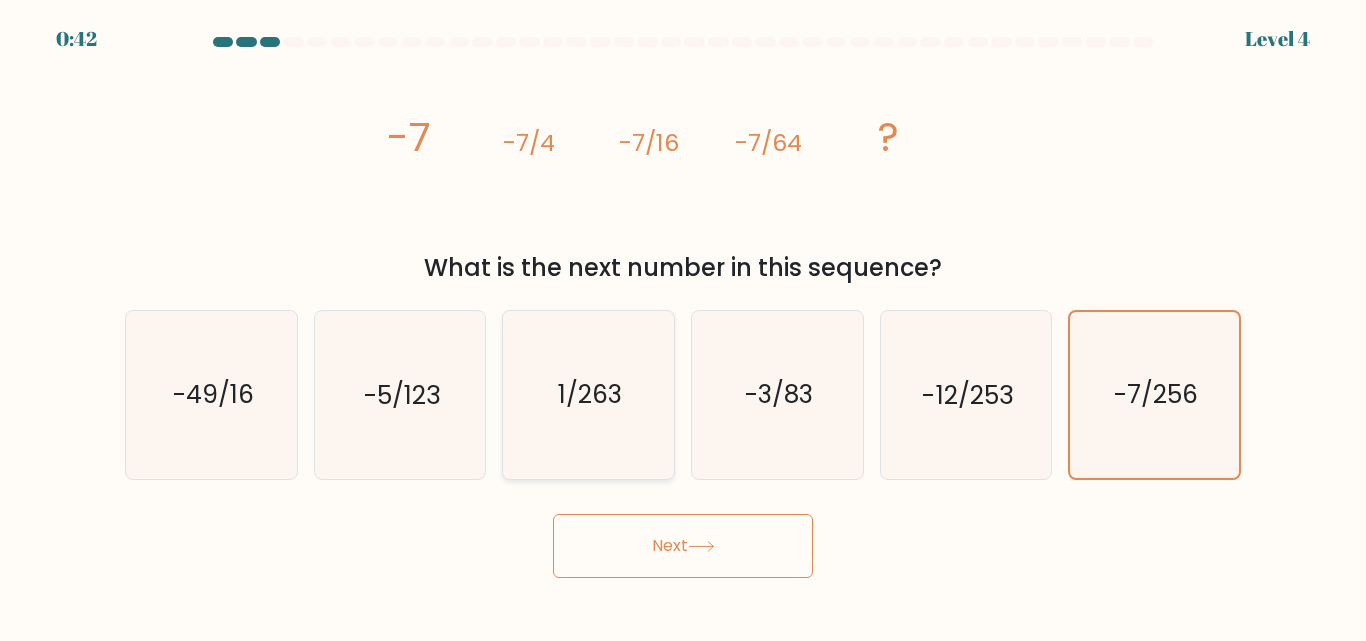 click on "1/263" 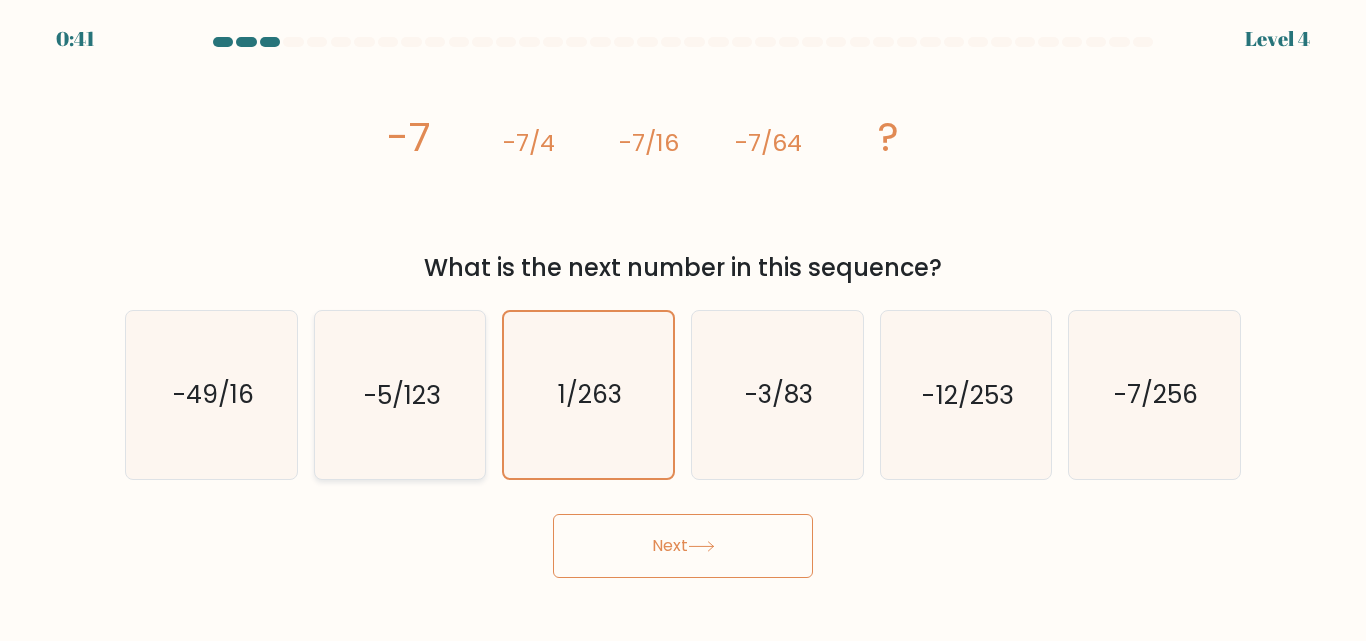 drag, startPoint x: 484, startPoint y: 364, endPoint x: 466, endPoint y: 376, distance: 21.633308 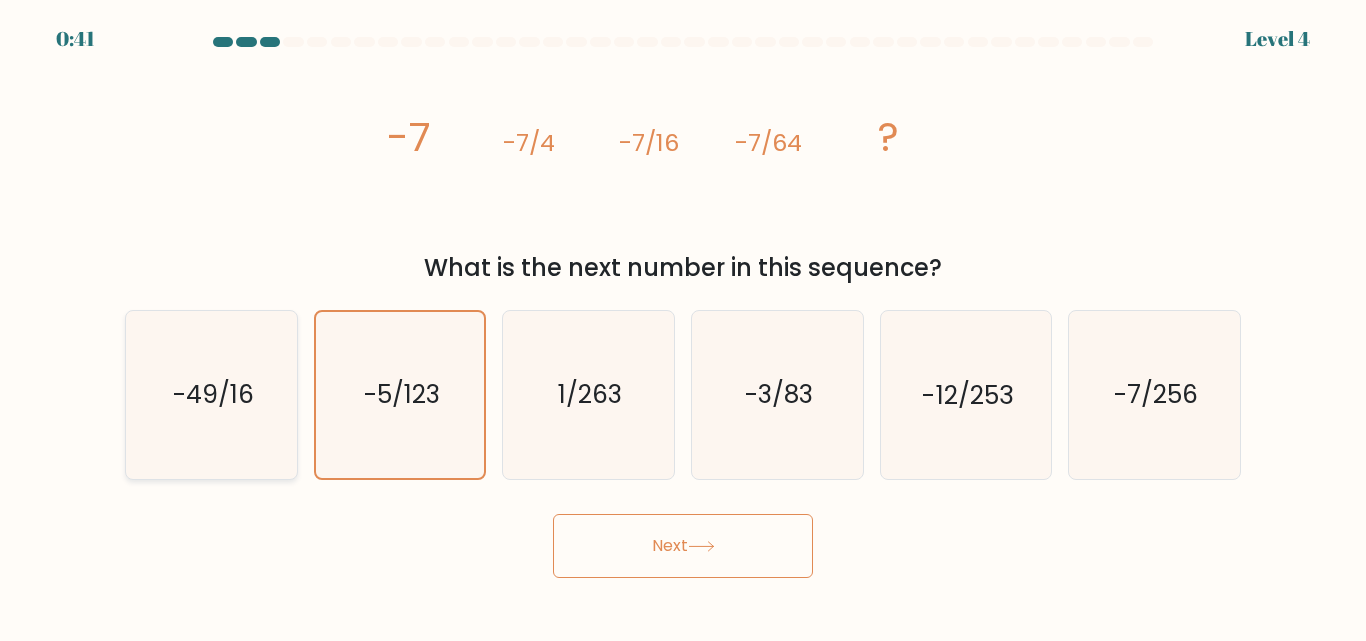click on "-49/16" 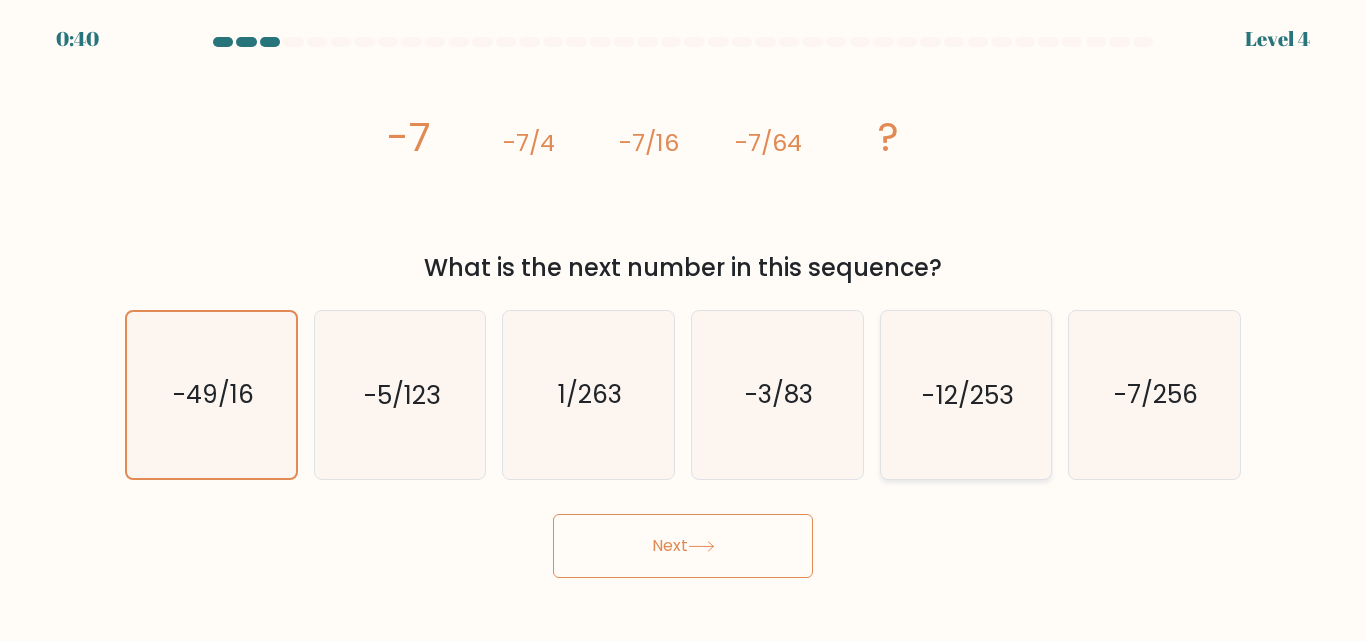 click on "-12/253" 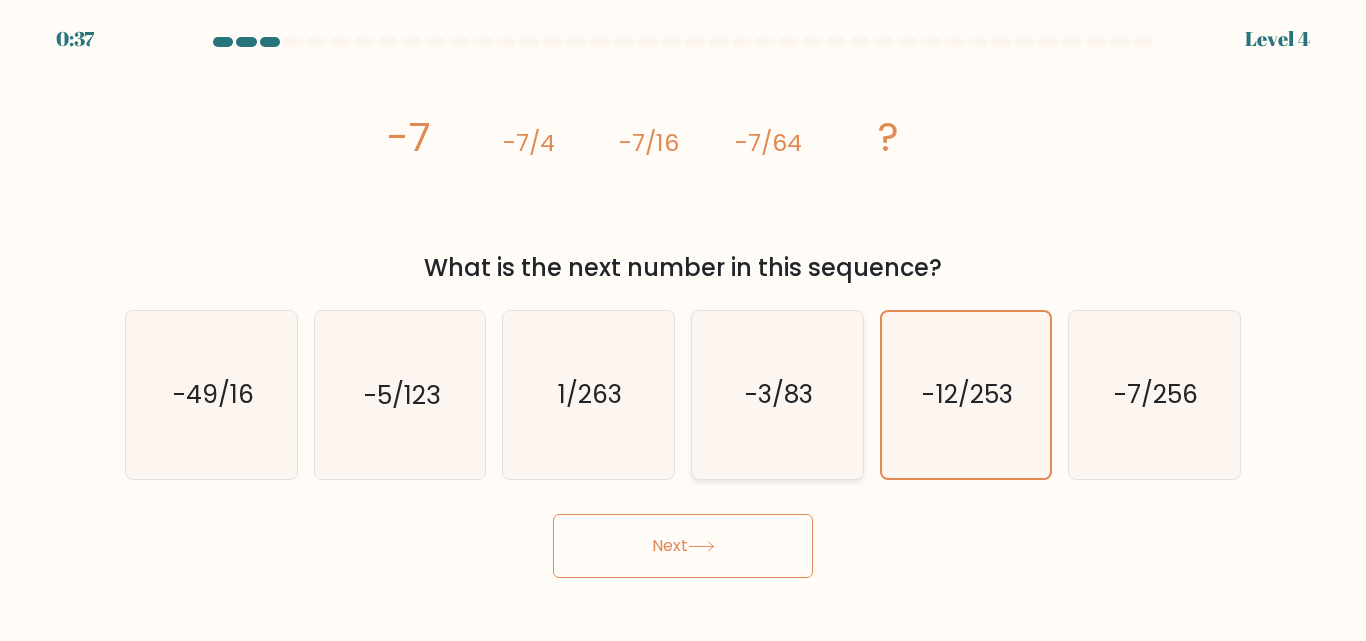 click on "-3/83" 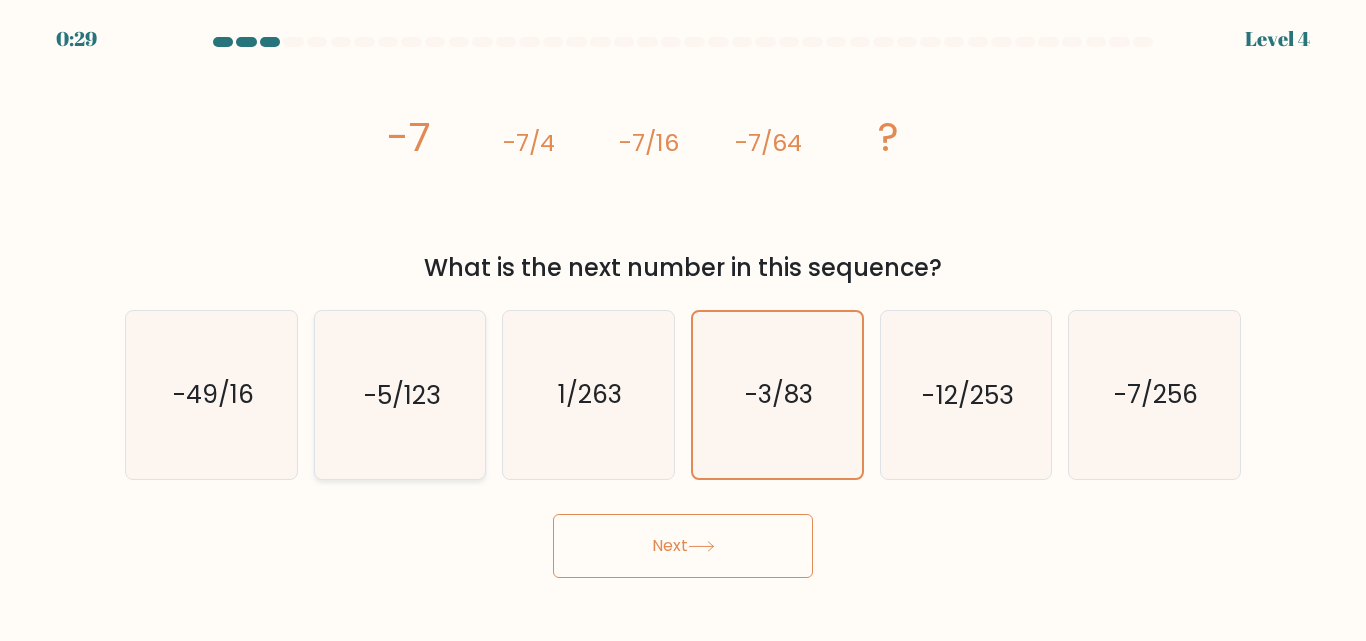 click on "-5/123" 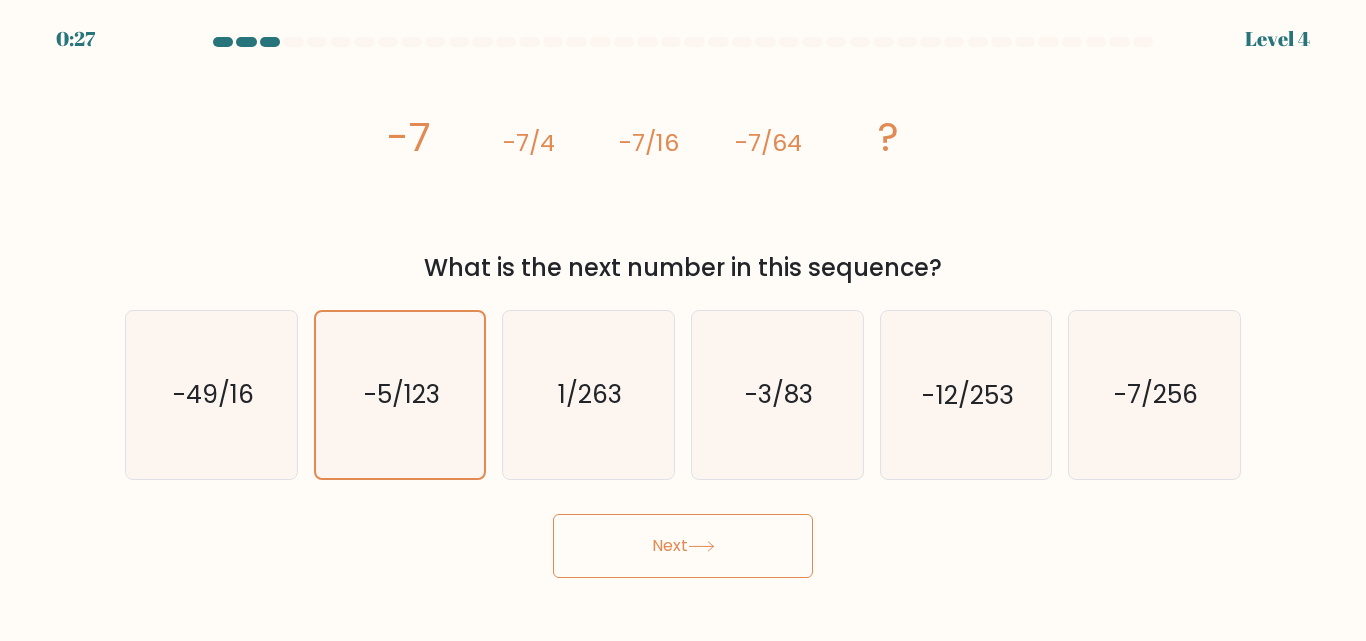 click on "Next" at bounding box center [683, 546] 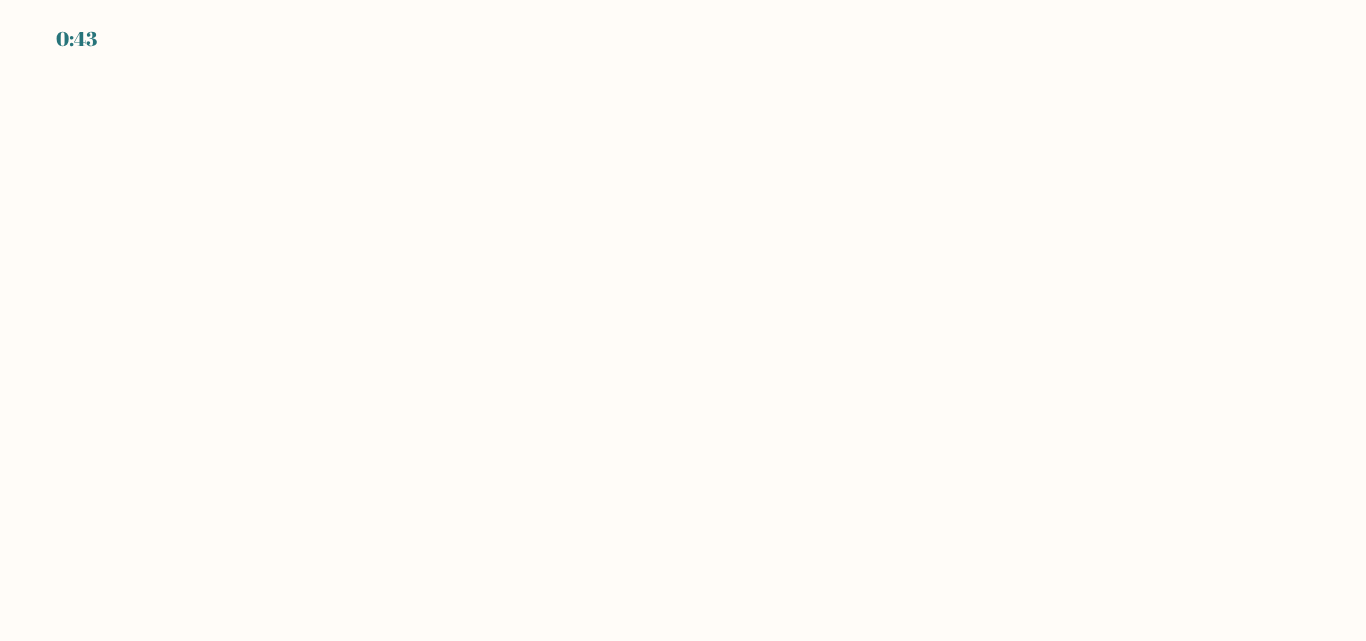 scroll, scrollTop: 0, scrollLeft: 0, axis: both 